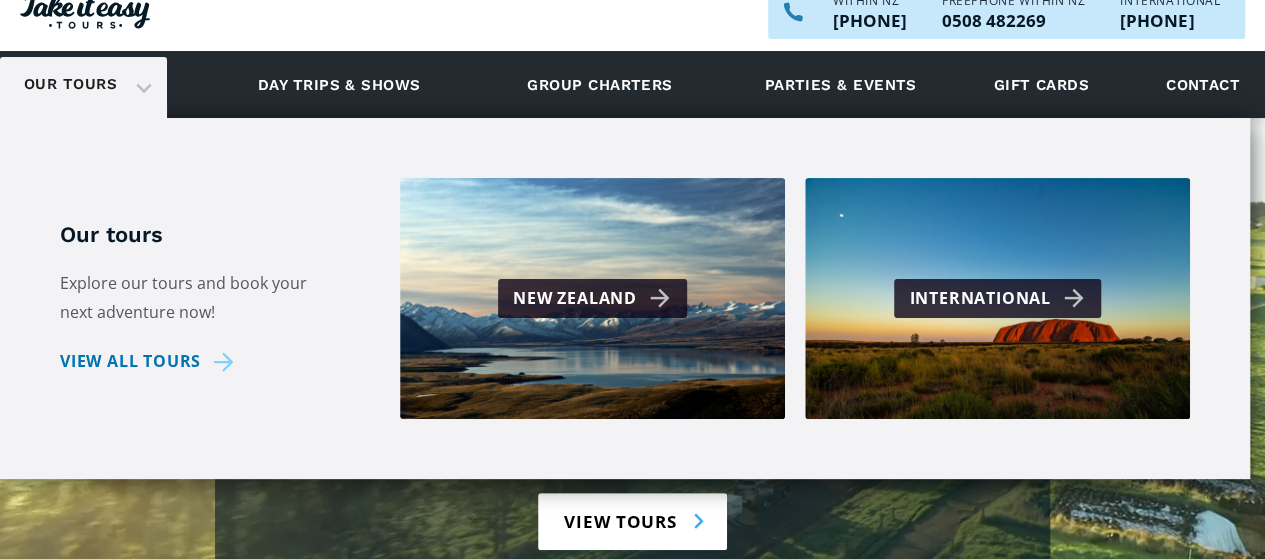 scroll, scrollTop: 100, scrollLeft: 0, axis: vertical 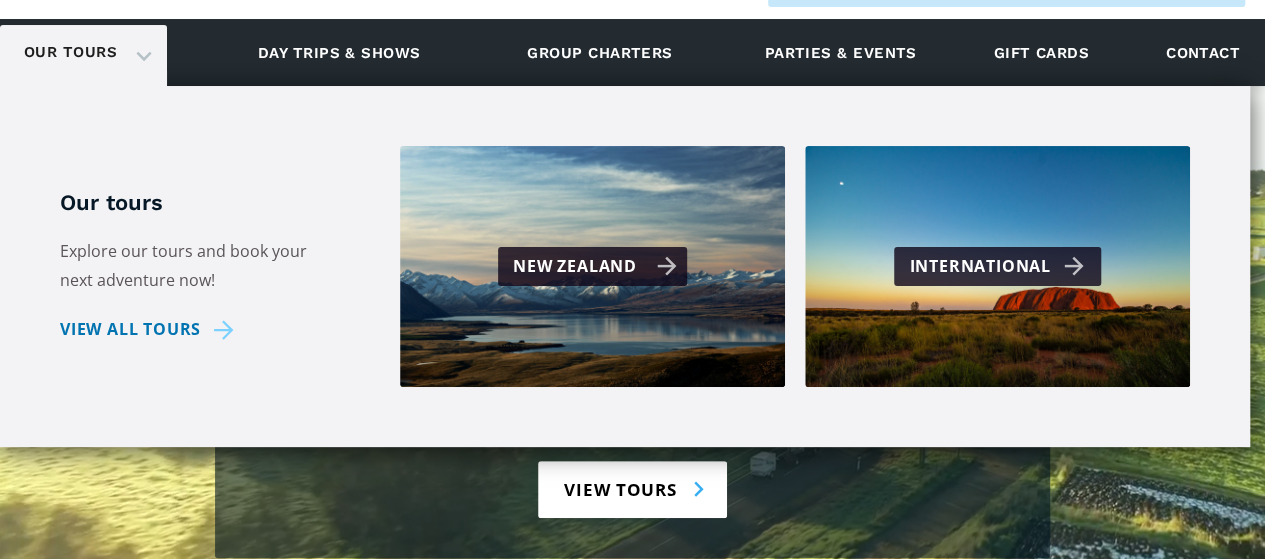 click on "New Zealand" at bounding box center [595, 266] 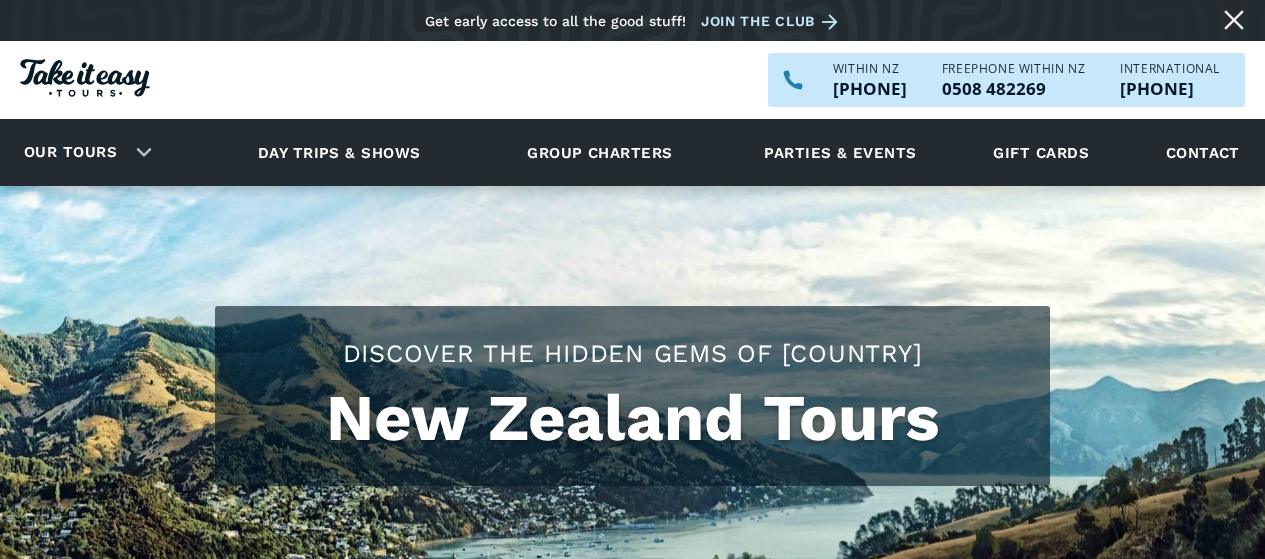 scroll, scrollTop: 0, scrollLeft: 0, axis: both 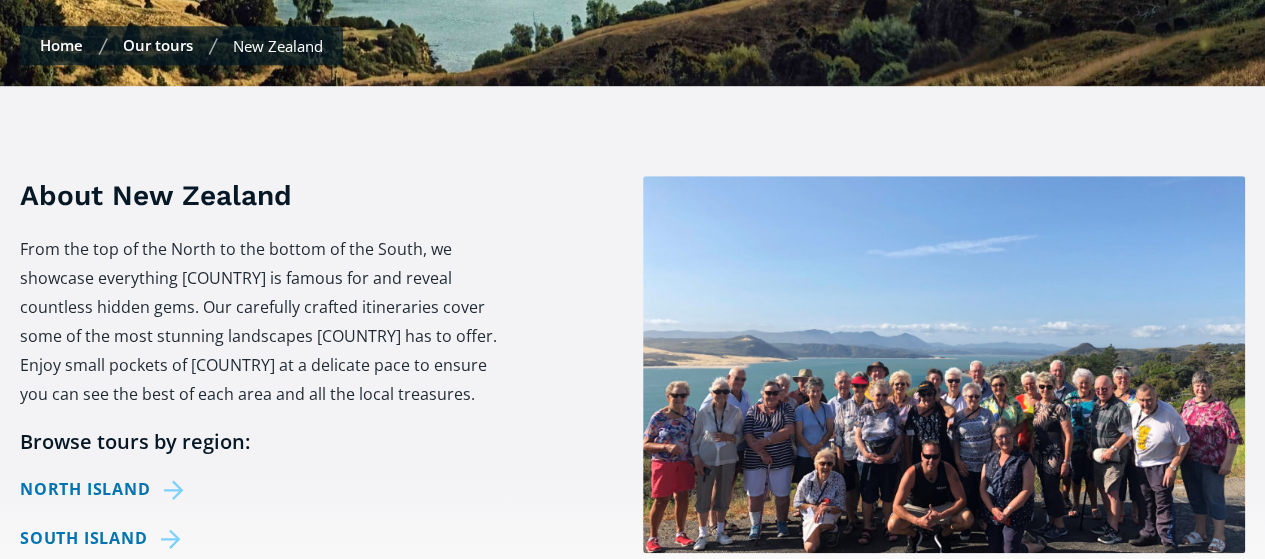 checkbox on "true" 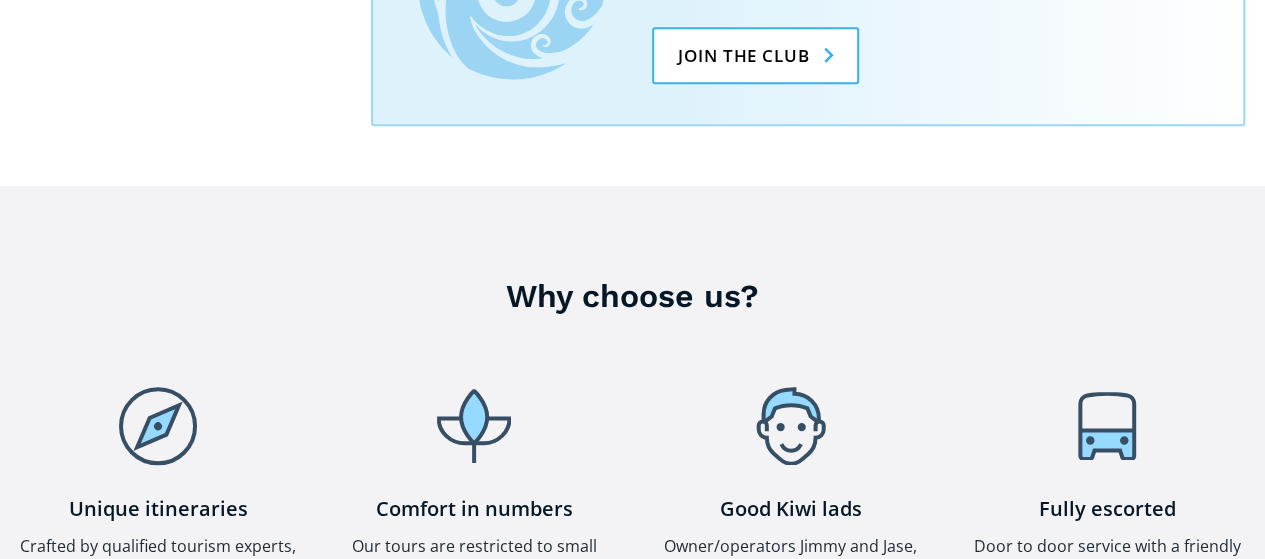 scroll, scrollTop: 4500, scrollLeft: 0, axis: vertical 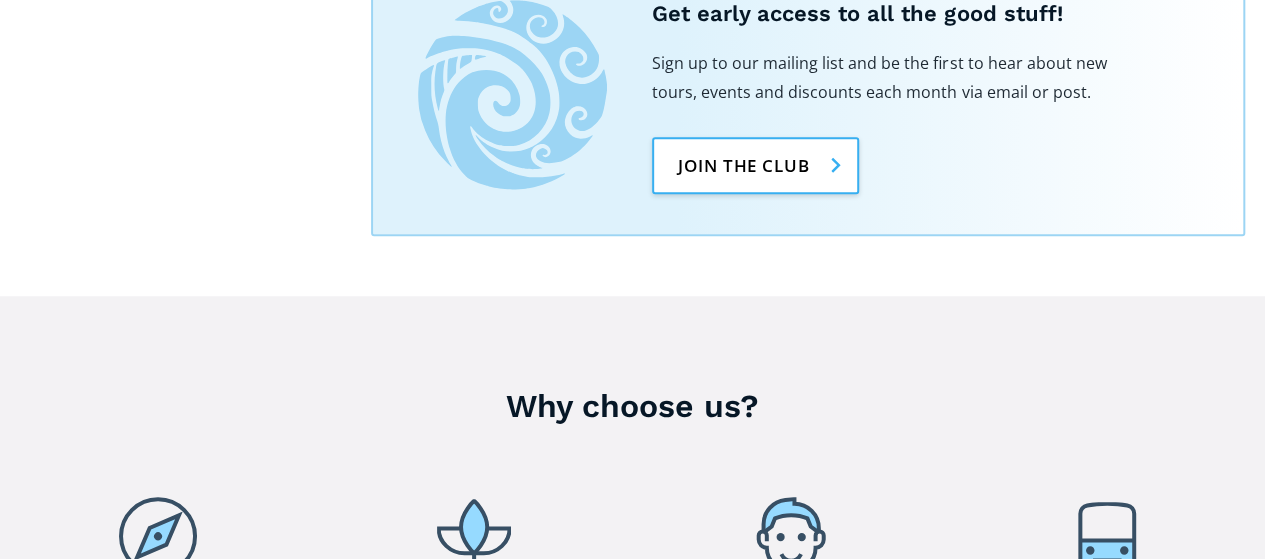 click on "Join the club" at bounding box center [755, 165] 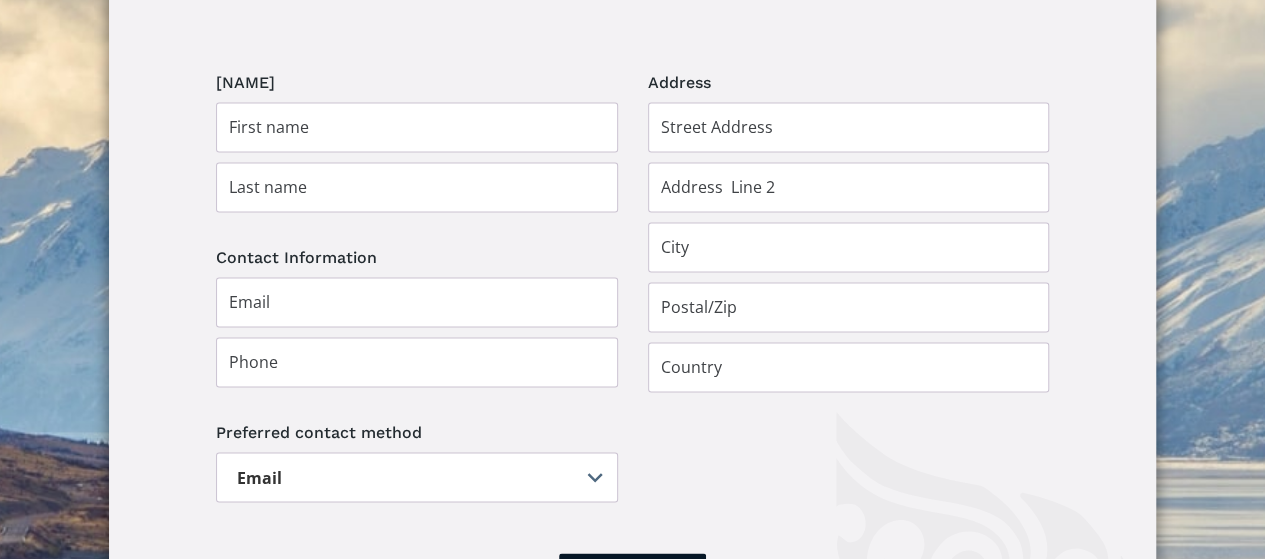 scroll, scrollTop: 1500, scrollLeft: 0, axis: vertical 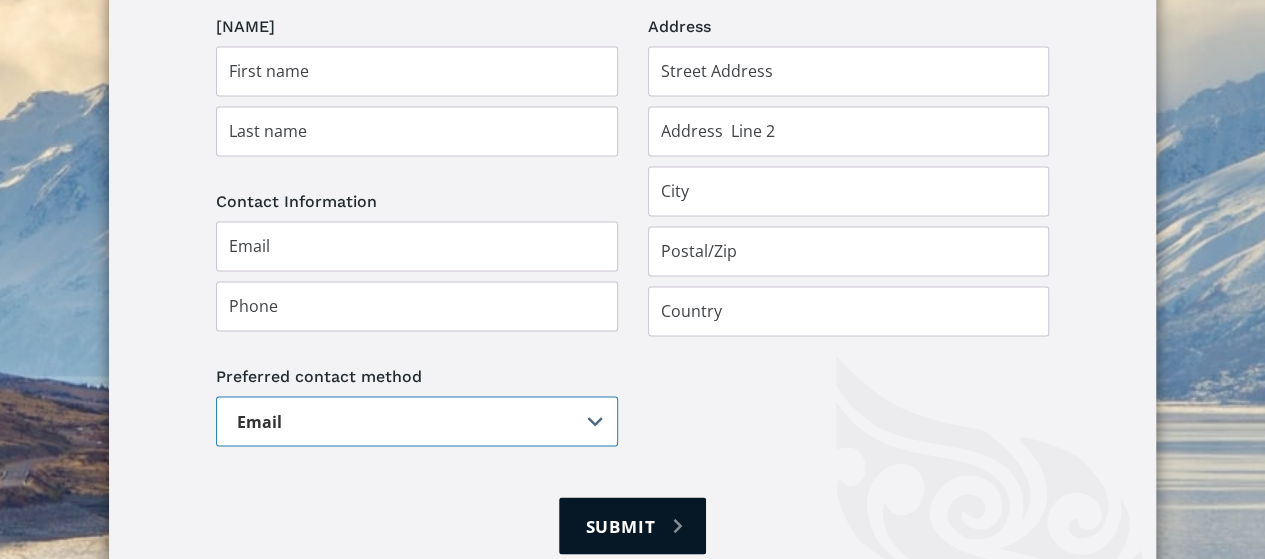 click on "Email Post" at bounding box center [417, 421] 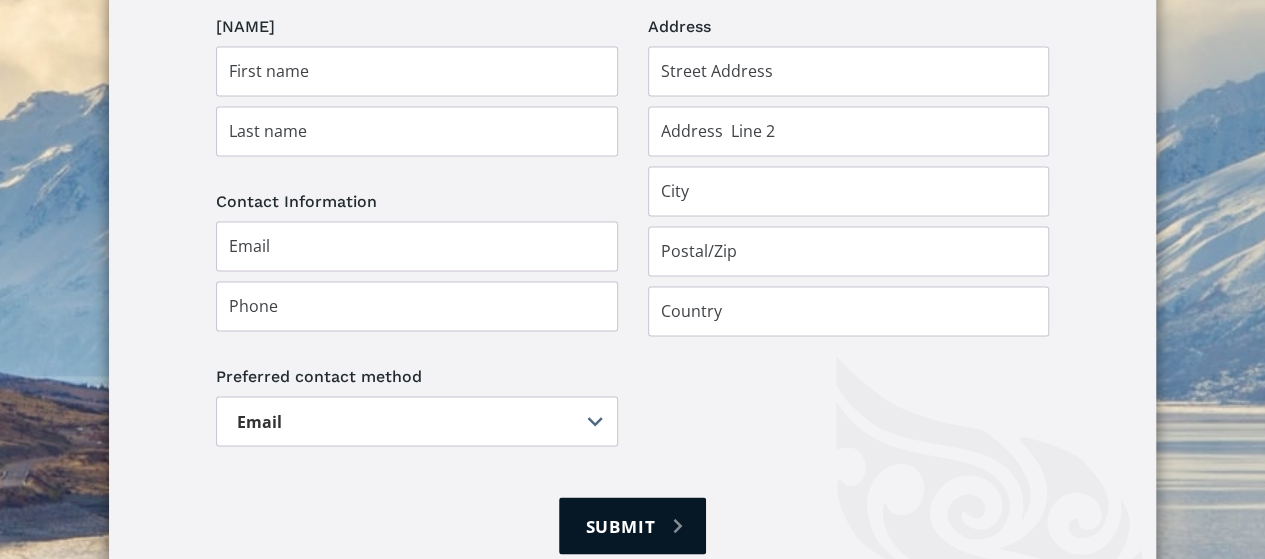select on "Post" 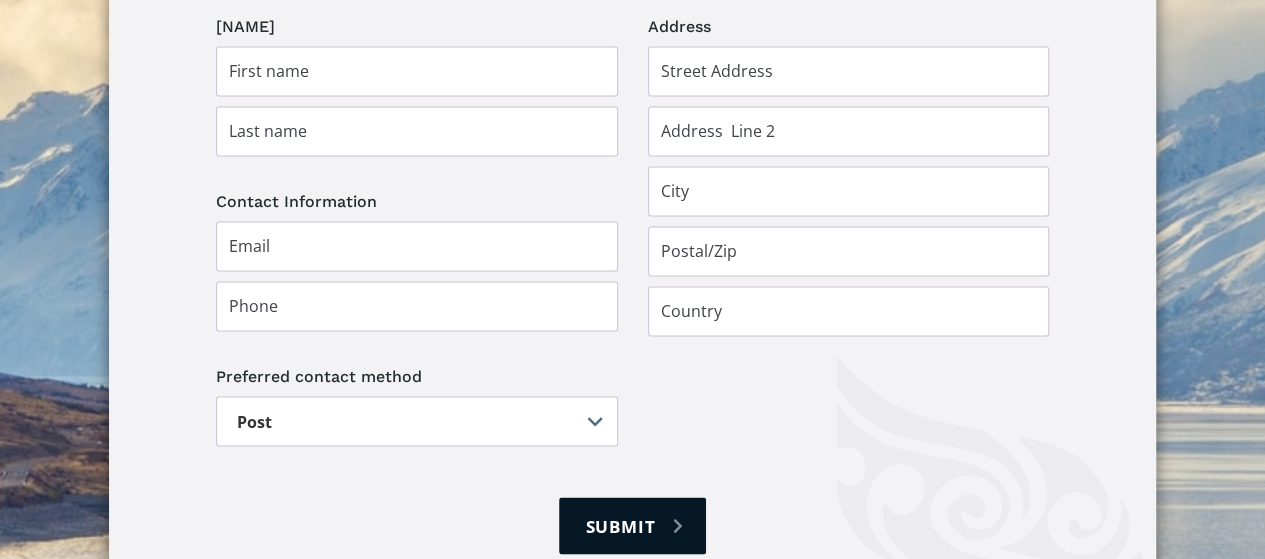 click on "Email Post" at bounding box center (417, 421) 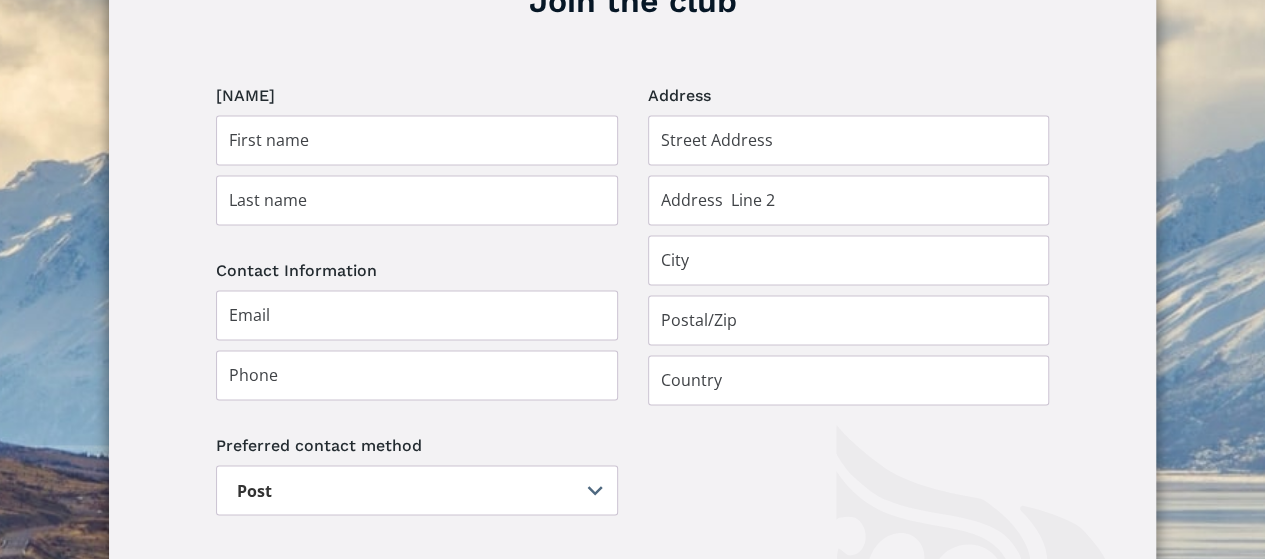 scroll, scrollTop: 1400, scrollLeft: 0, axis: vertical 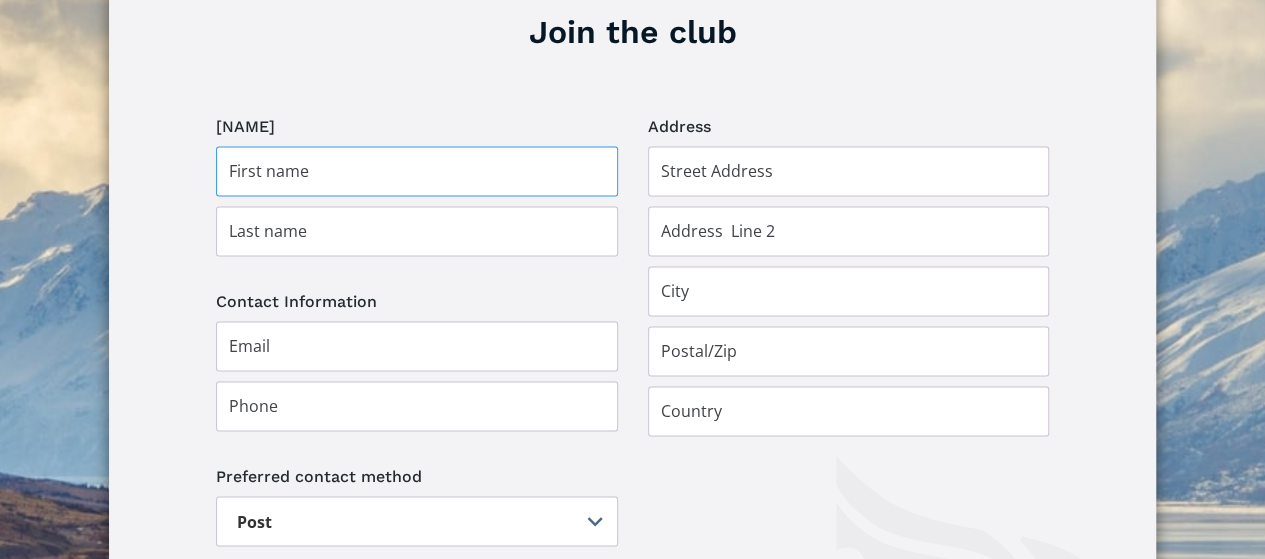 click at bounding box center [417, 171] 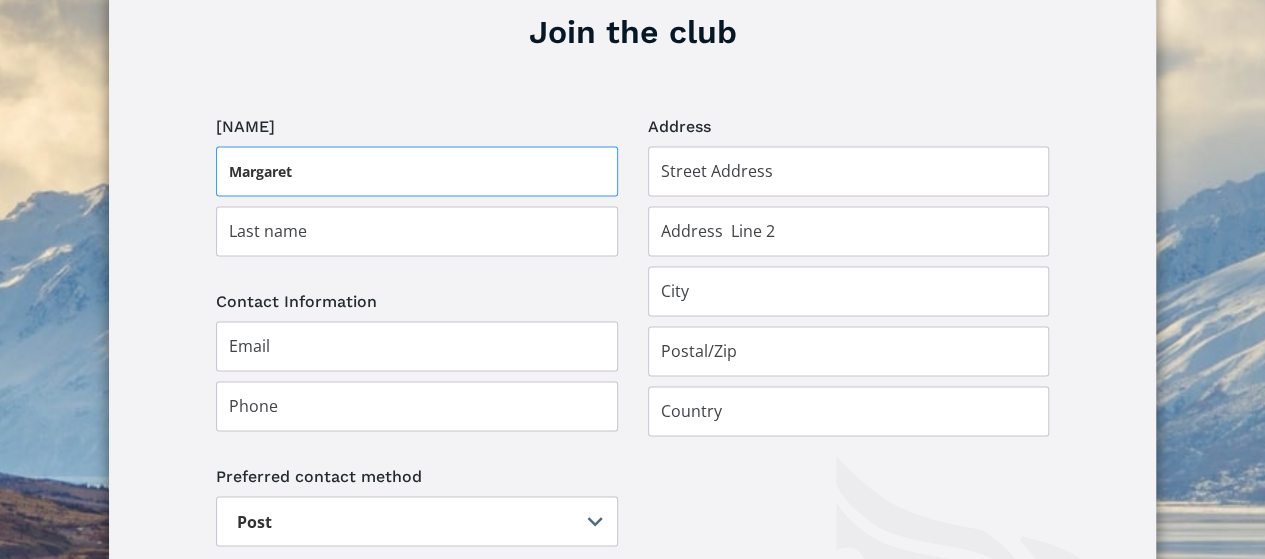 type on "Margaret" 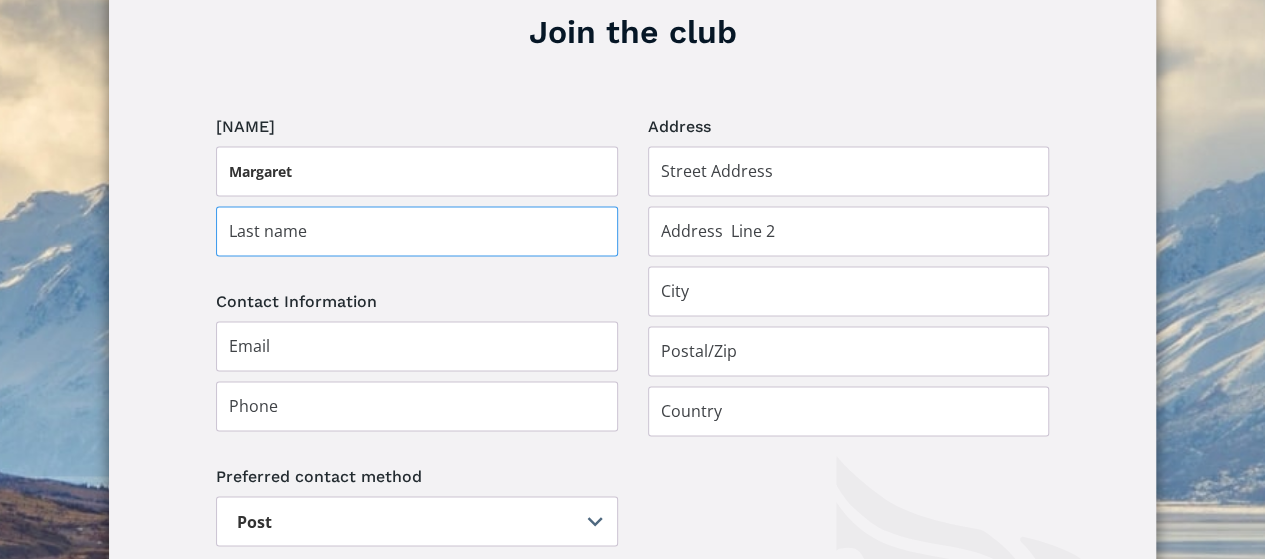 click at bounding box center [417, 231] 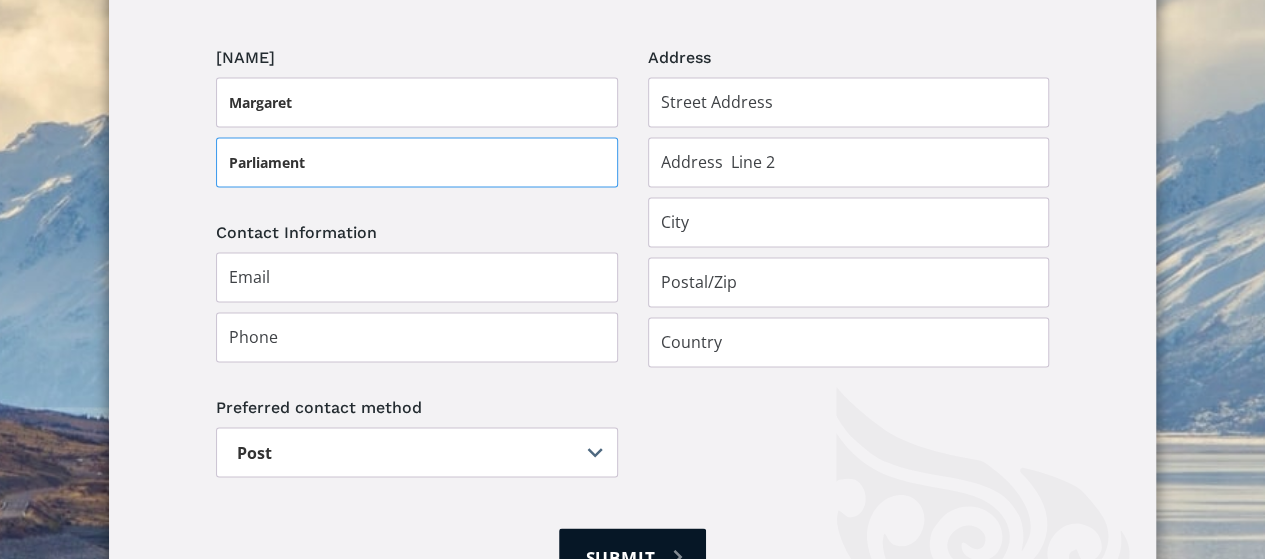 scroll, scrollTop: 1500, scrollLeft: 0, axis: vertical 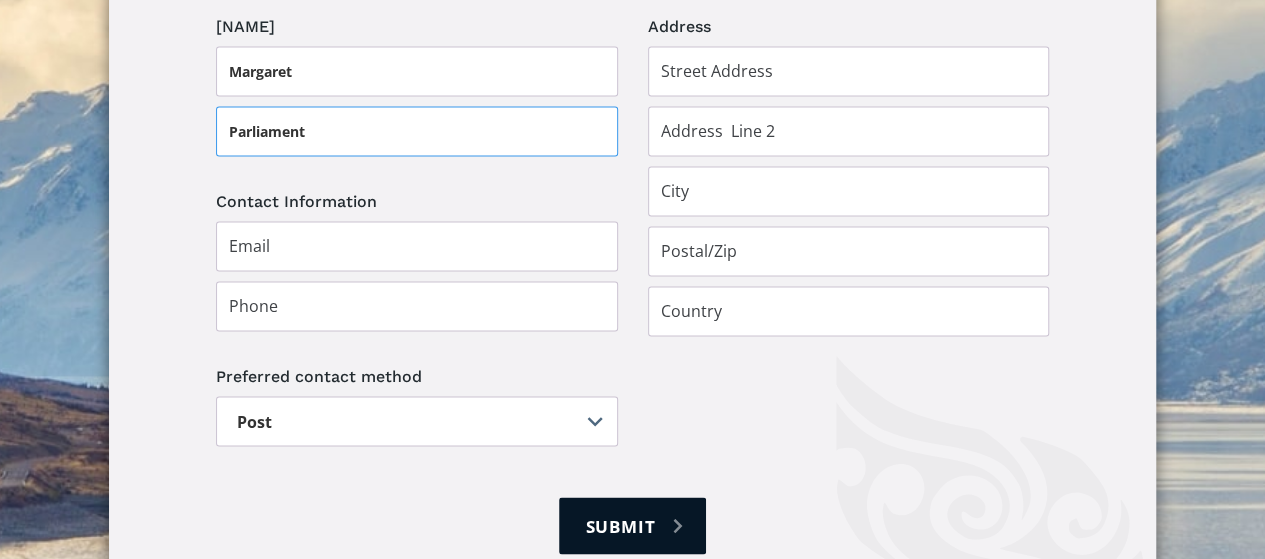type on "Parliament" 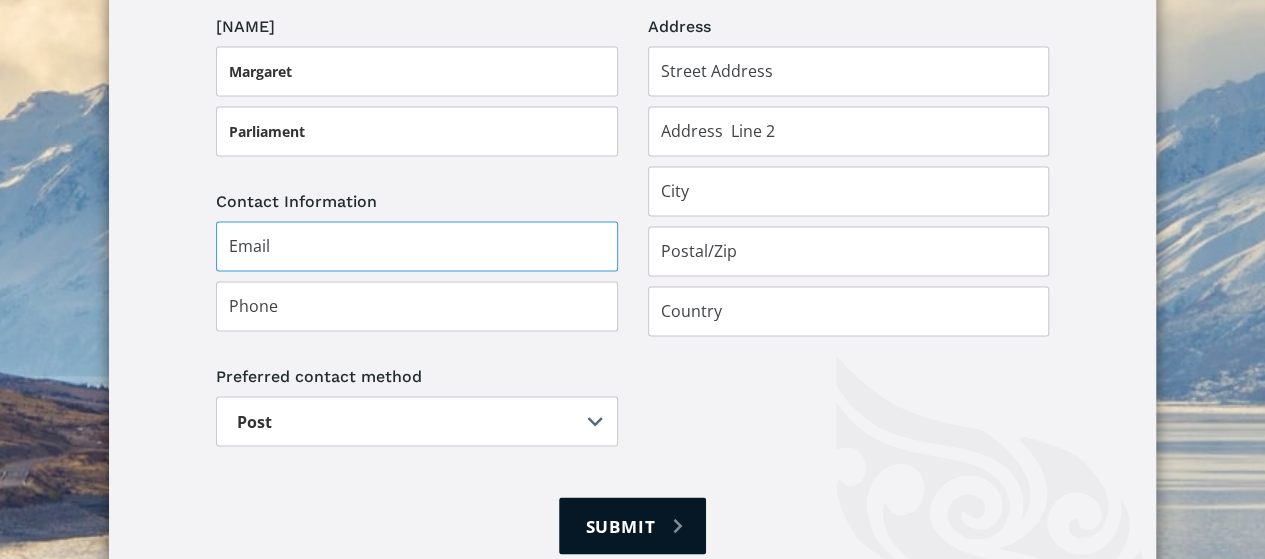 click at bounding box center (417, 246) 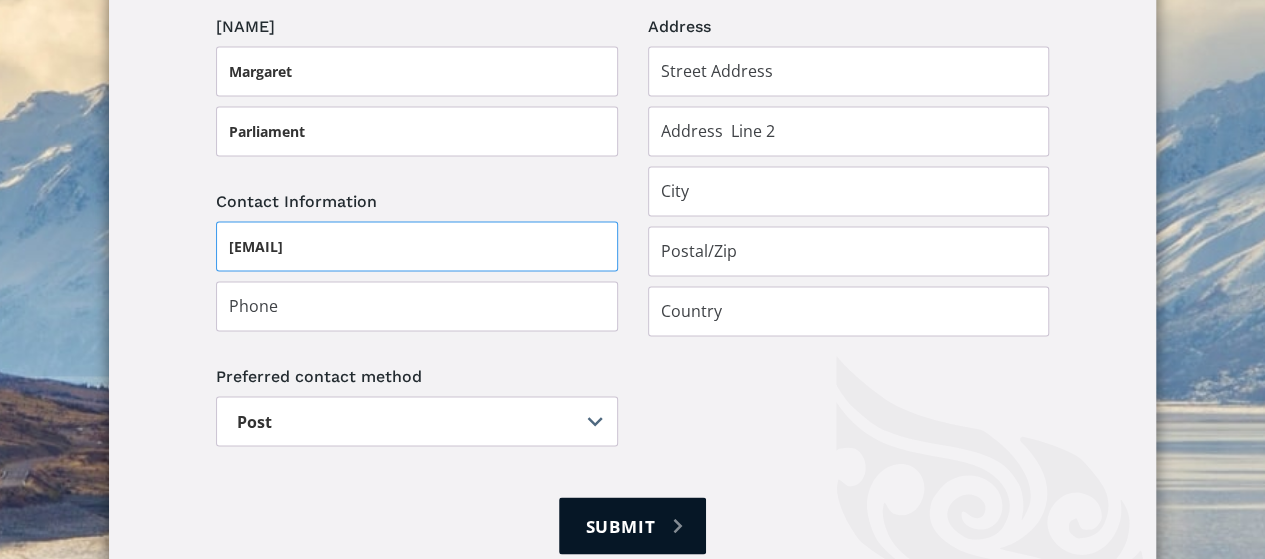 type on "[EMAIL]" 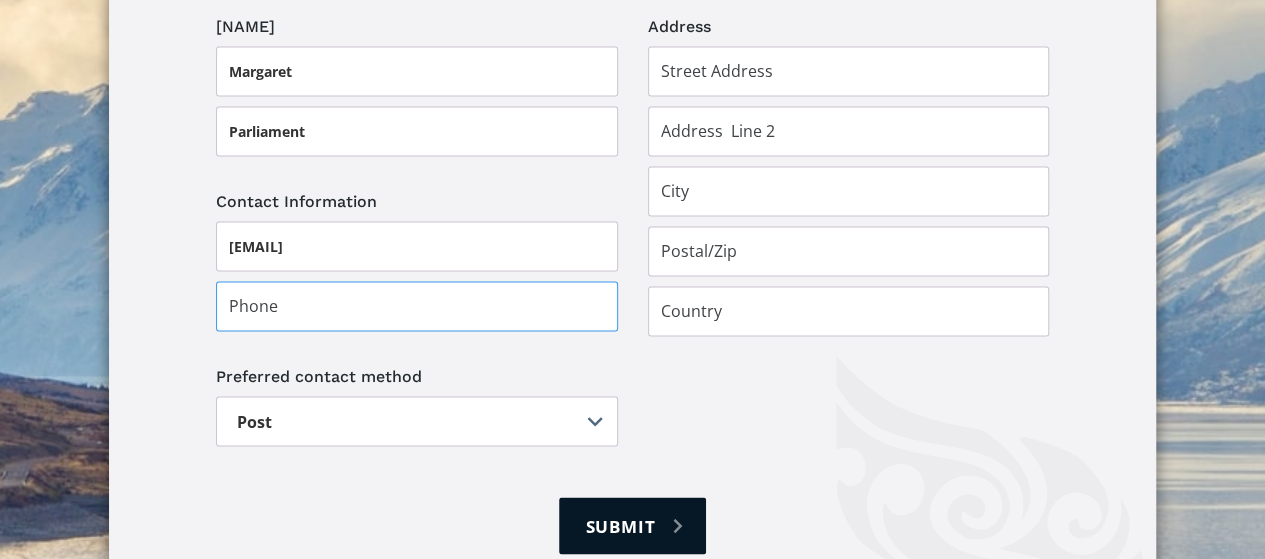click at bounding box center (417, 306) 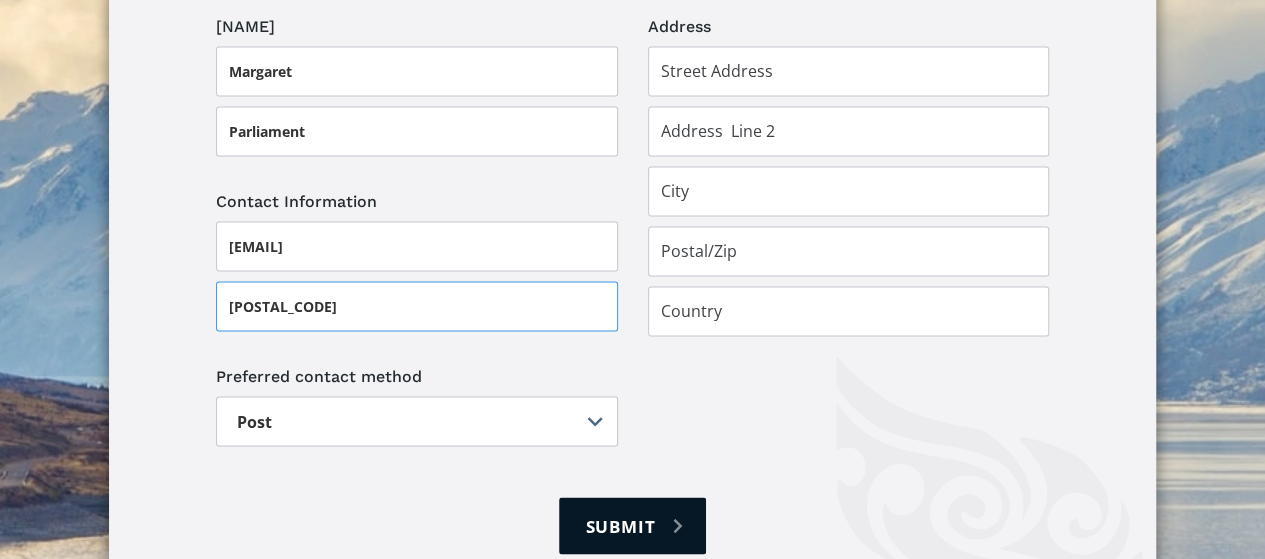 type on "[POSTAL_CODE]" 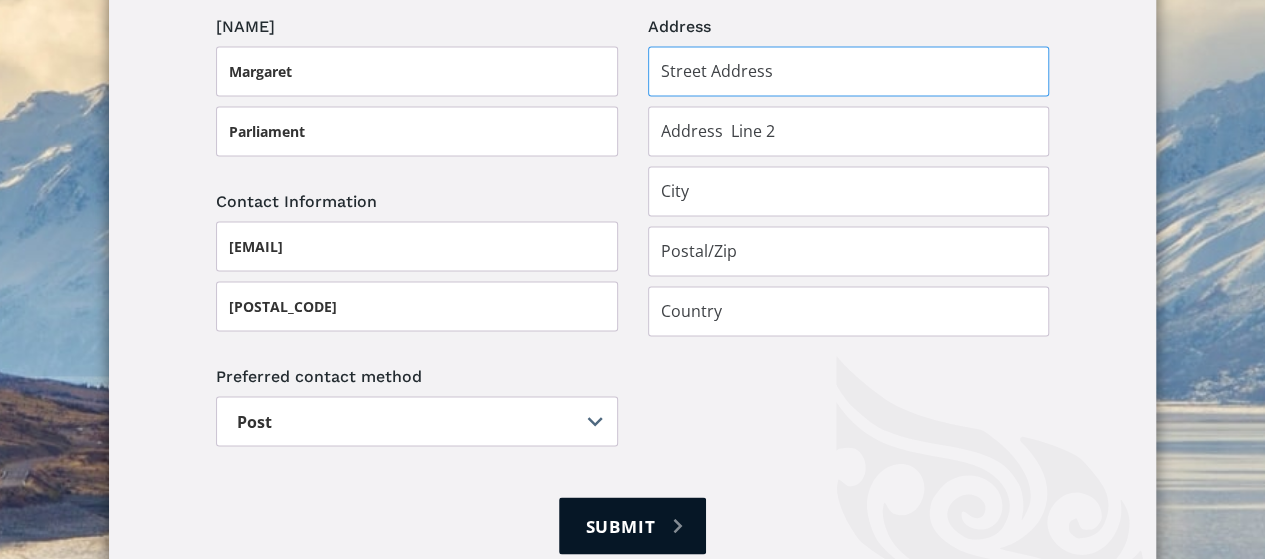 drag, startPoint x: 774, startPoint y: 72, endPoint x: 777, endPoint y: 58, distance: 14.3178215 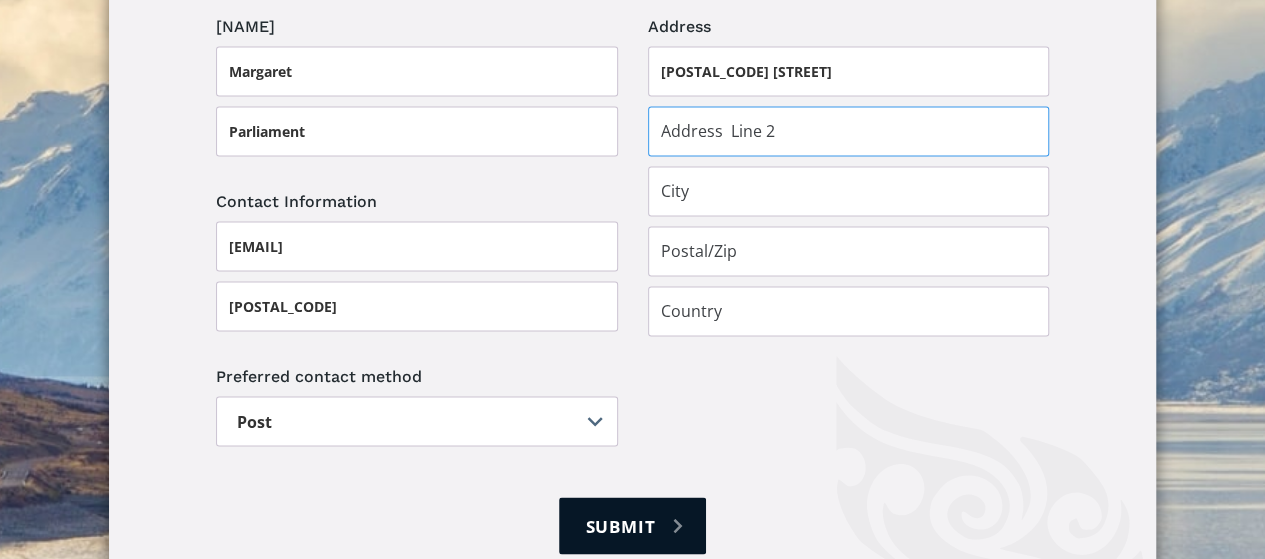 drag, startPoint x: 656, startPoint y: 127, endPoint x: 686, endPoint y: 45, distance: 87.31552 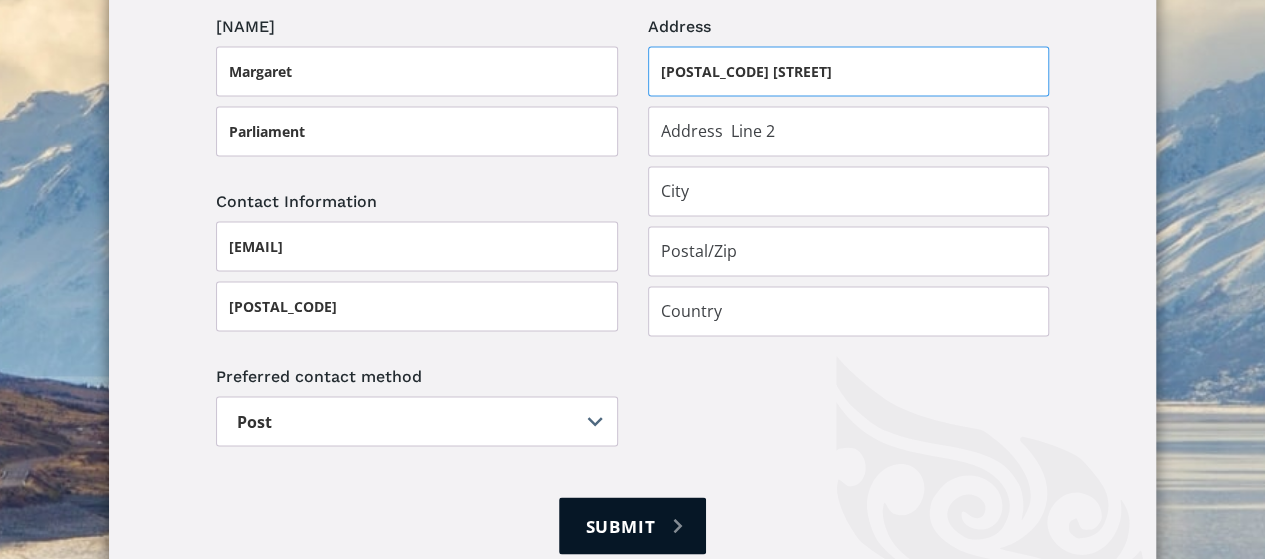 click on "[POSTAL_CODE] [STREET]" at bounding box center (849, 71) 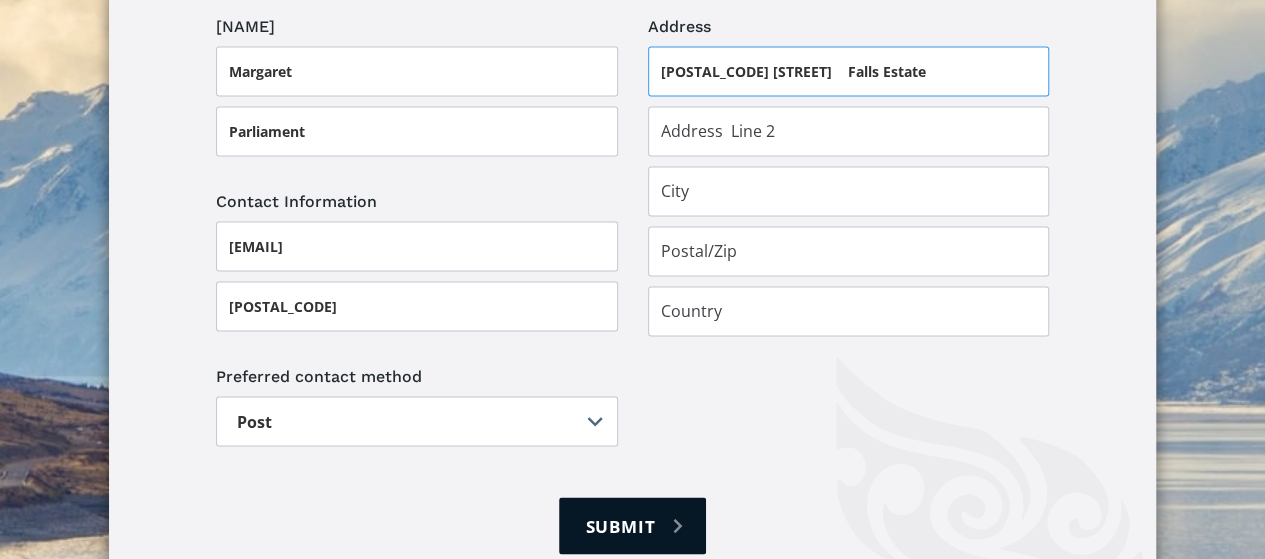 type on "[POSTAL_CODE] [STREET]    Falls Estate" 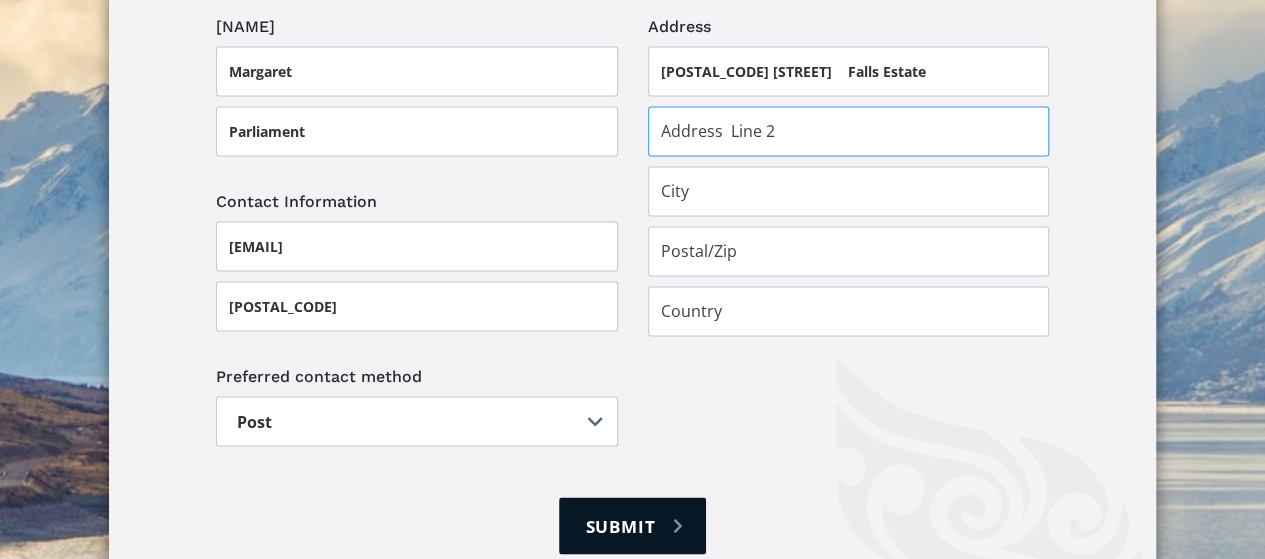 click at bounding box center (849, 131) 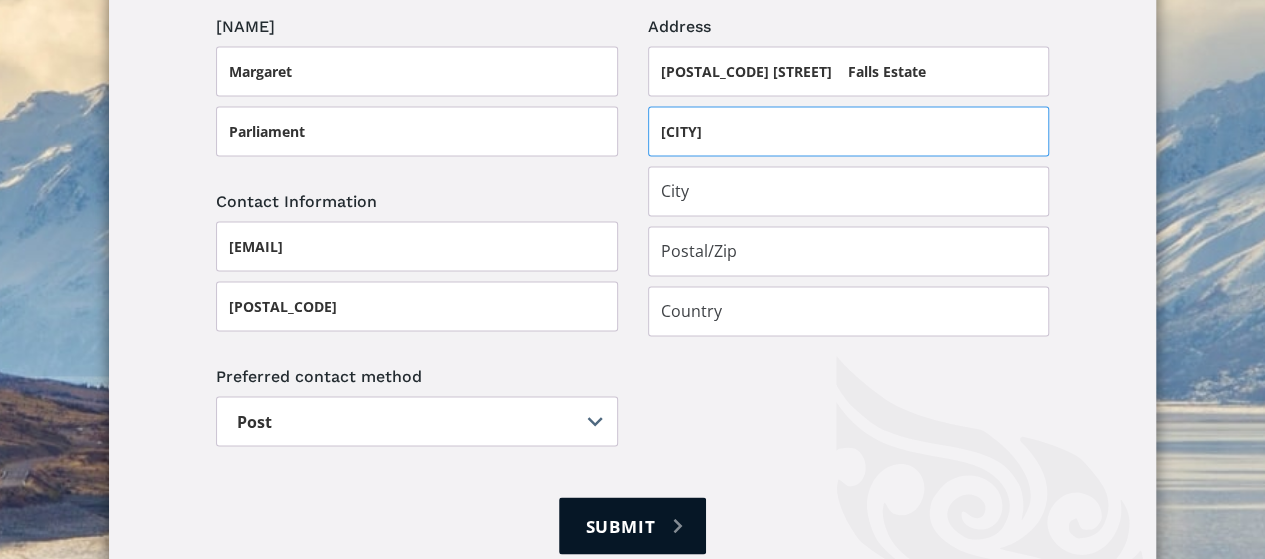 type on "[CITY]" 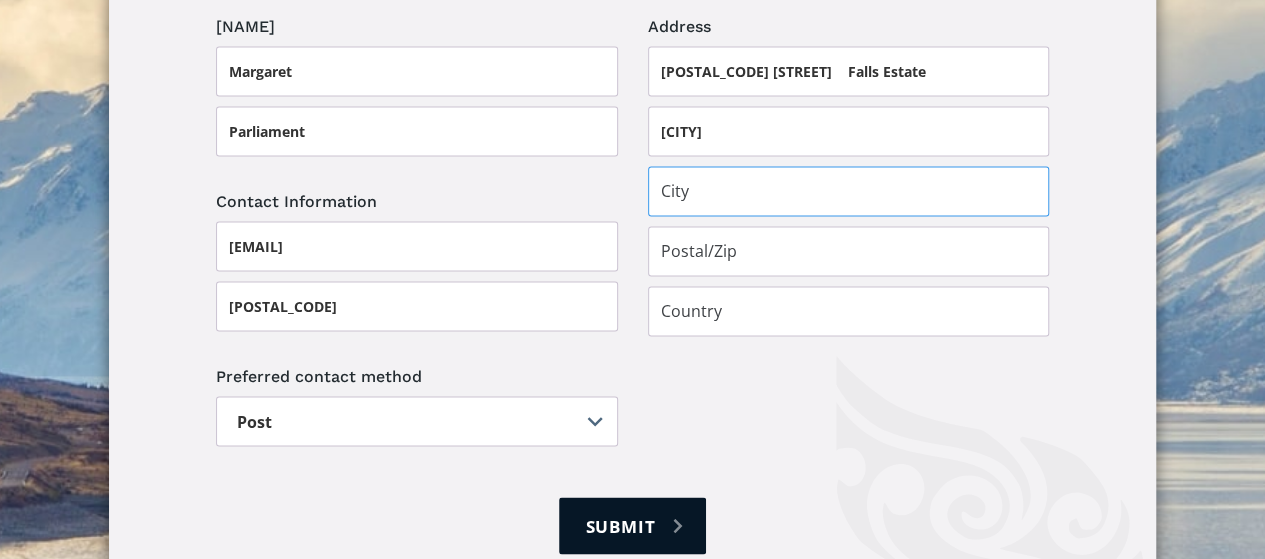 click at bounding box center (849, 191) 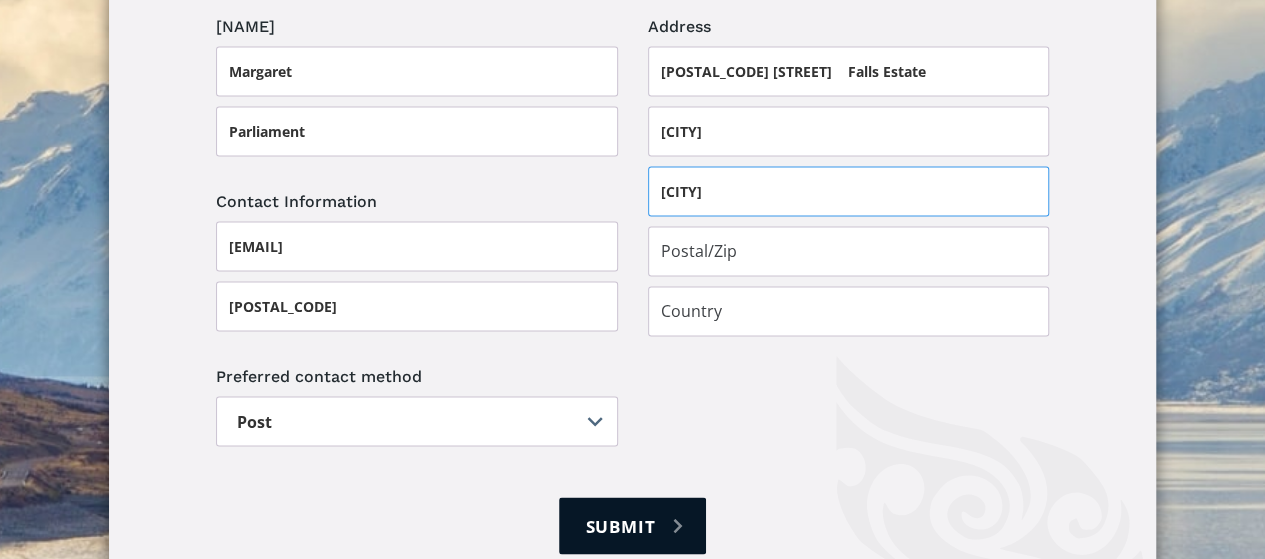 type on "[CITY]" 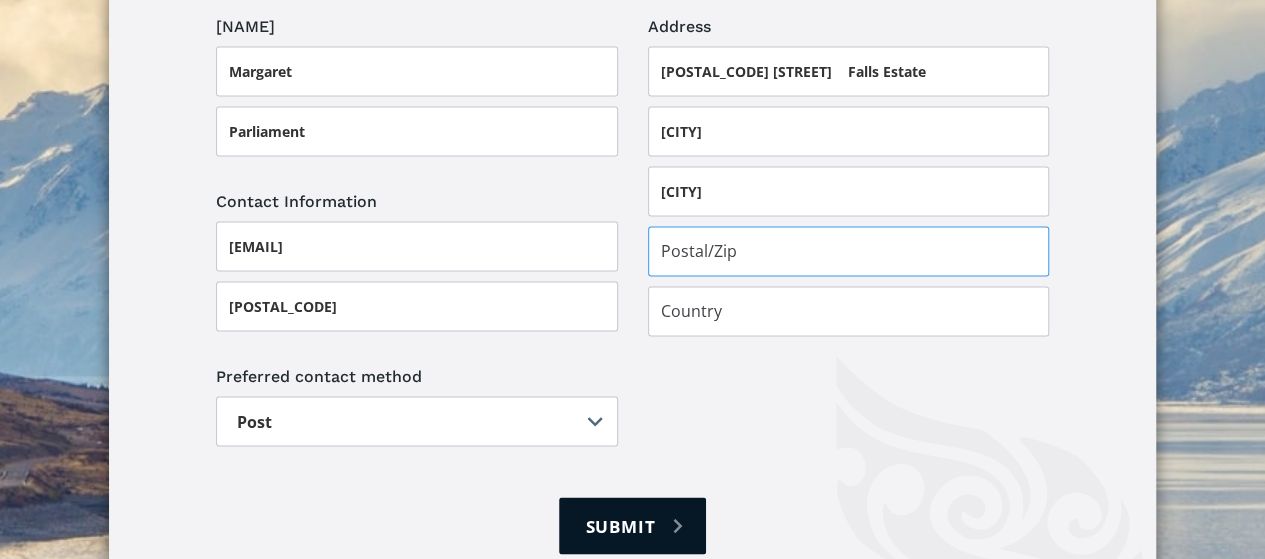 click at bounding box center (849, 251) 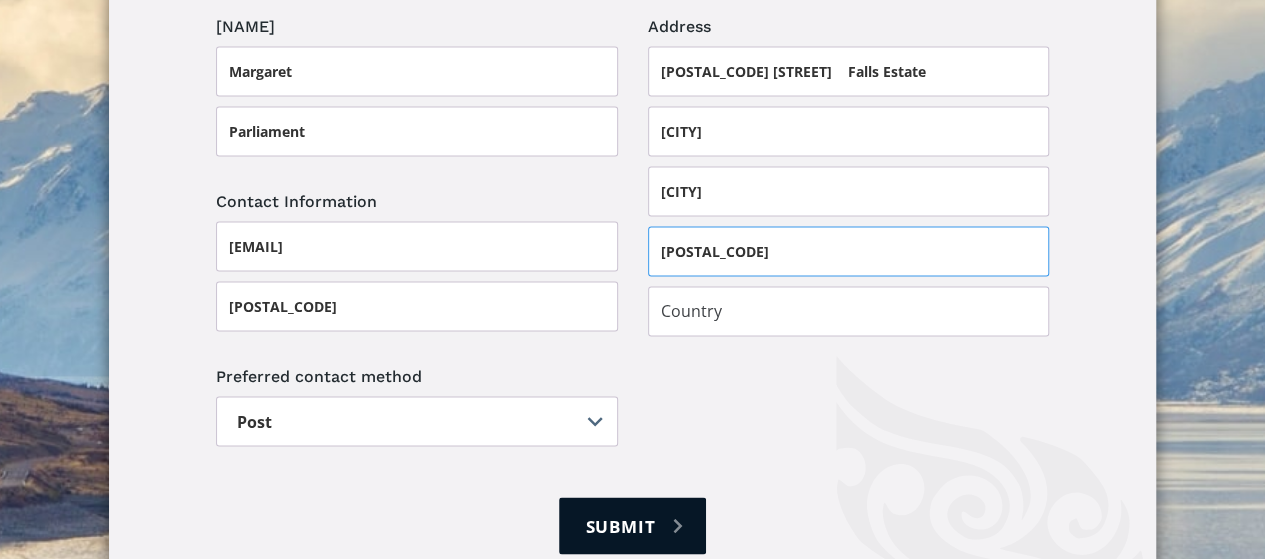 type on "[POSTAL_CODE]" 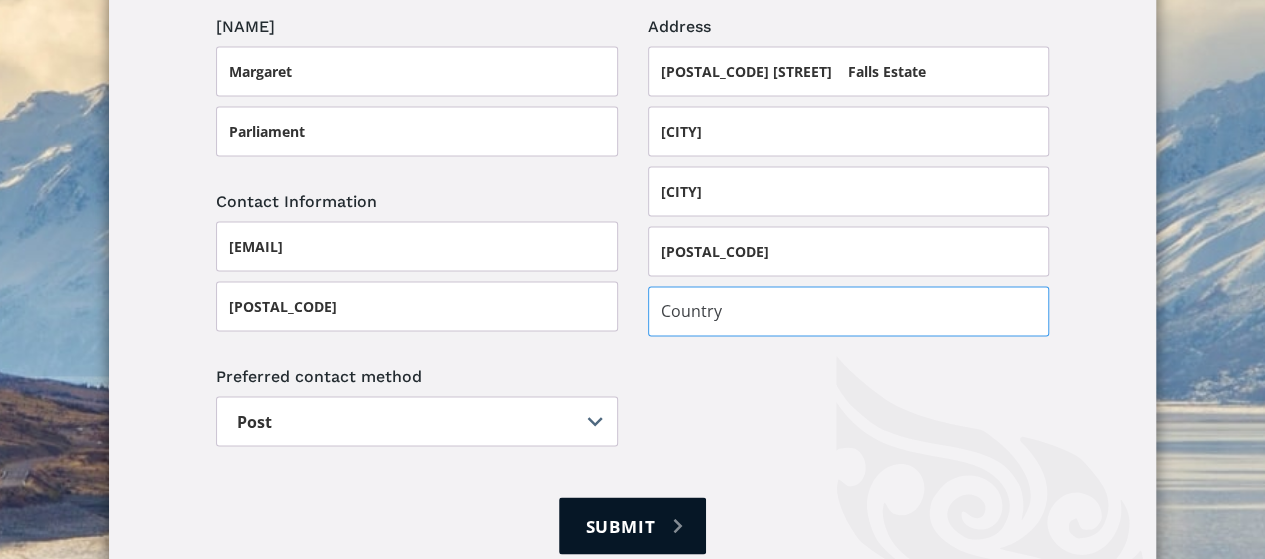 click at bounding box center (849, 311) 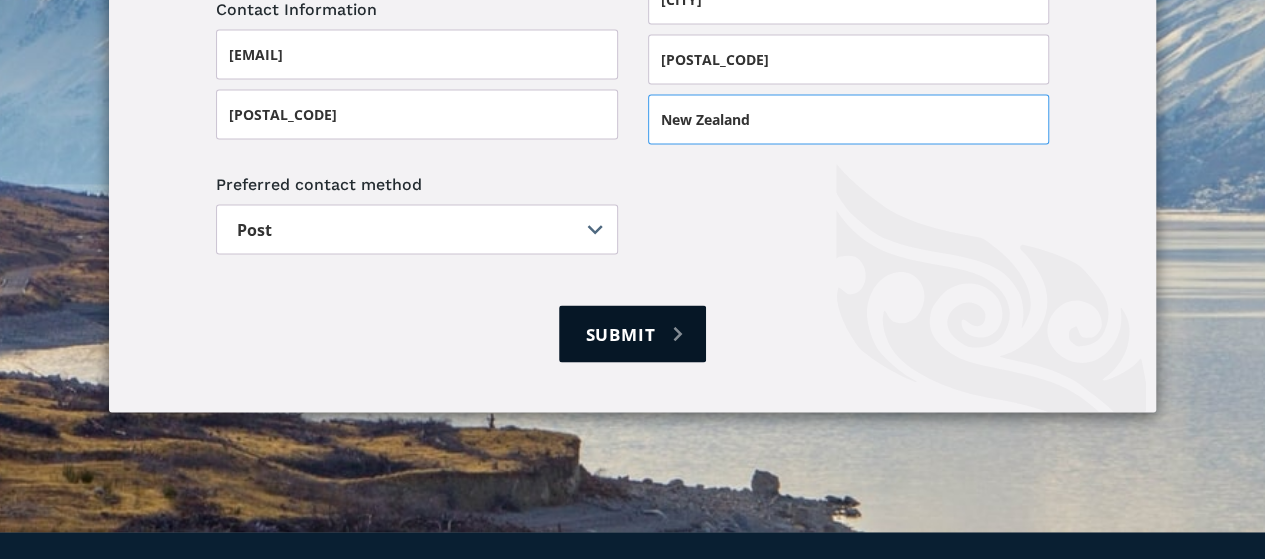 scroll, scrollTop: 1700, scrollLeft: 0, axis: vertical 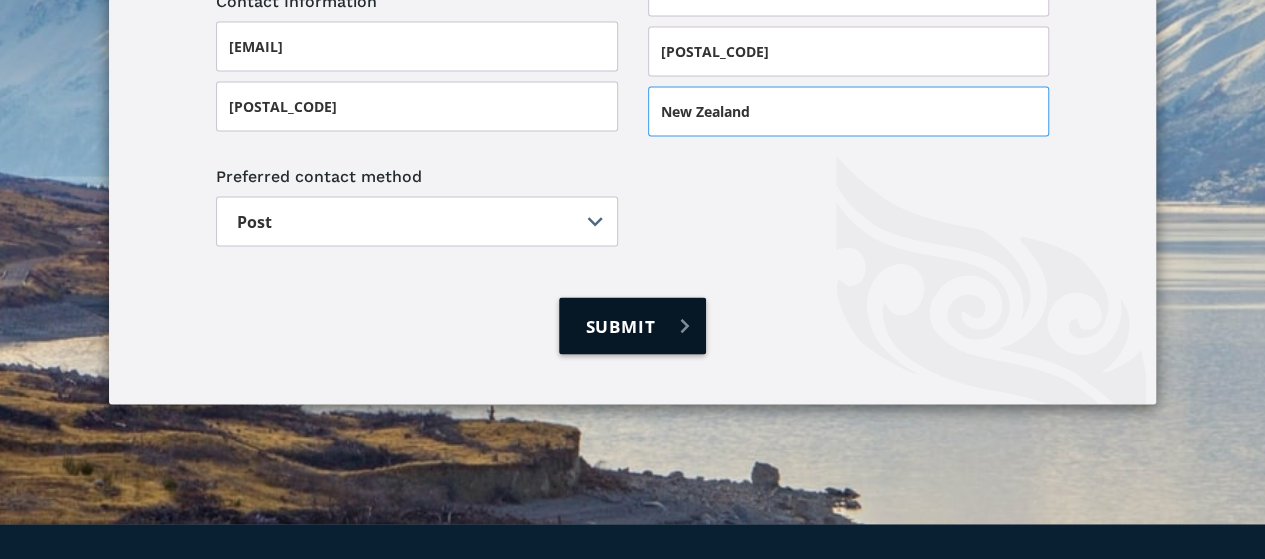 type on "New Zealand" 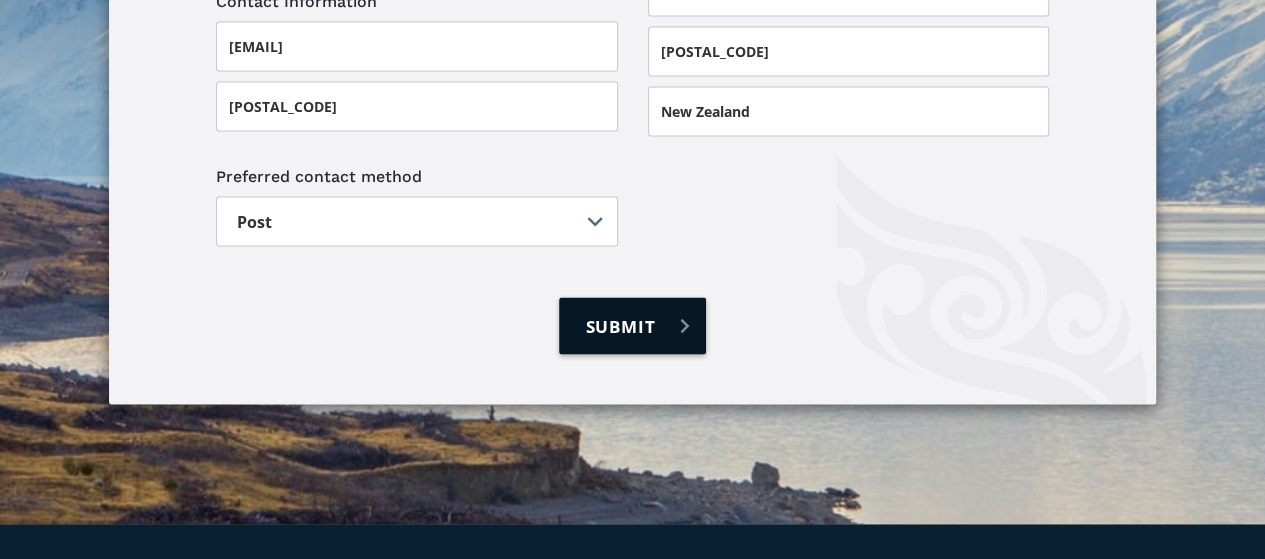 click on "Submit" at bounding box center (632, 325) 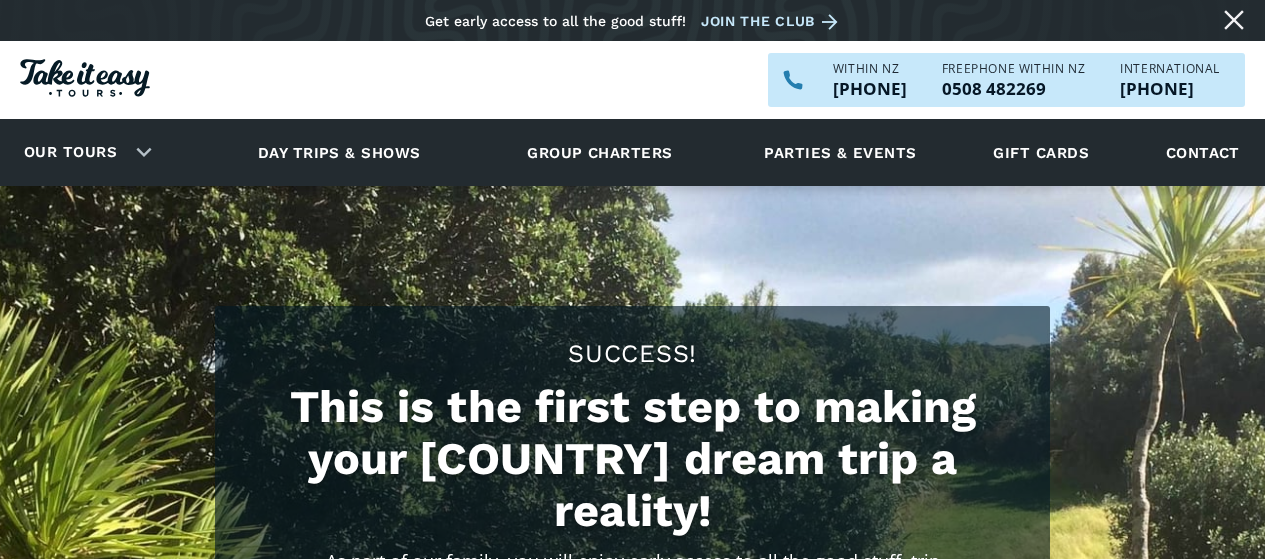scroll, scrollTop: 0, scrollLeft: 0, axis: both 